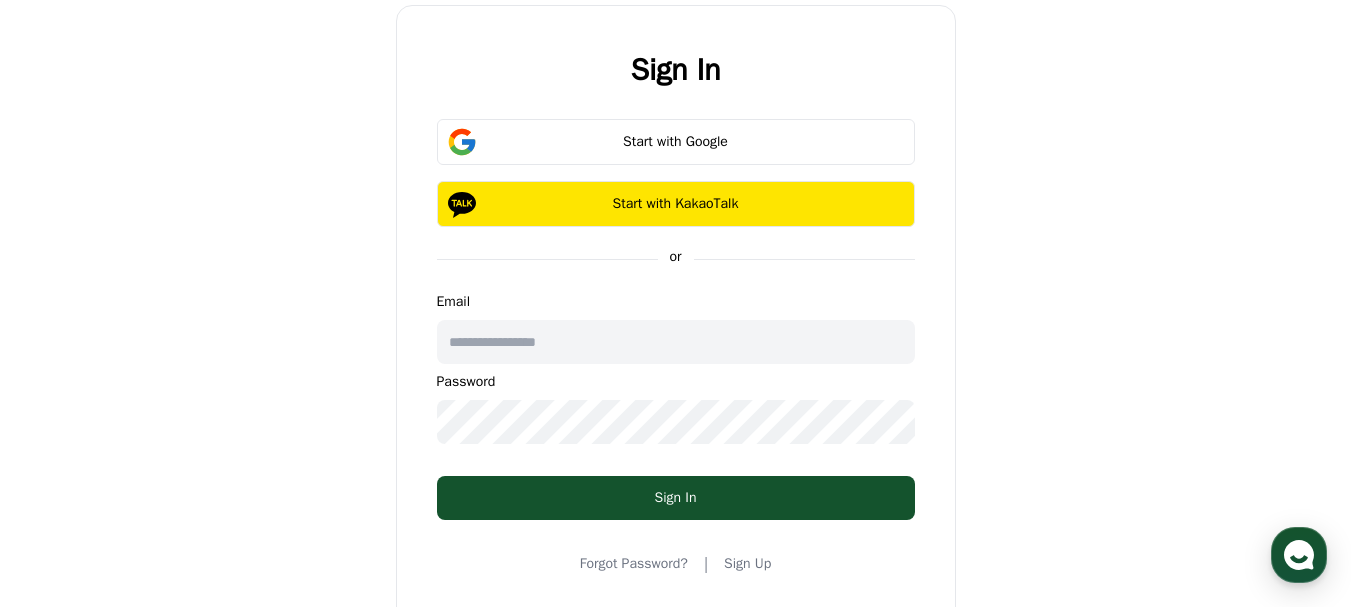 scroll, scrollTop: 0, scrollLeft: 0, axis: both 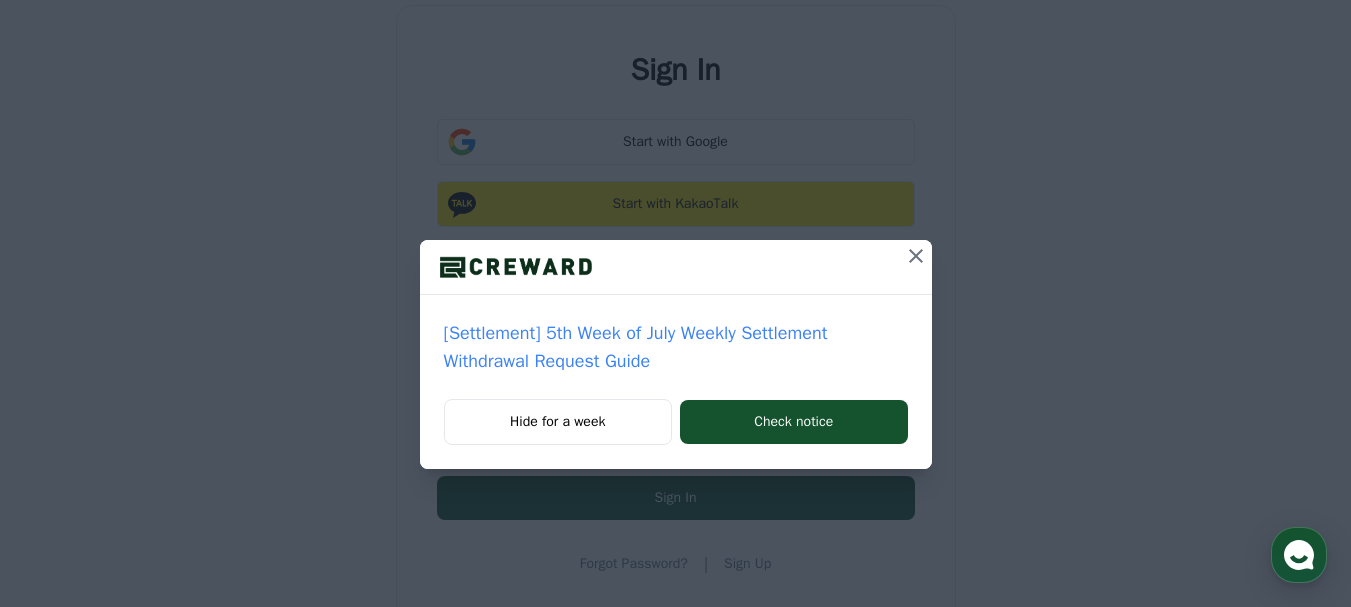 click 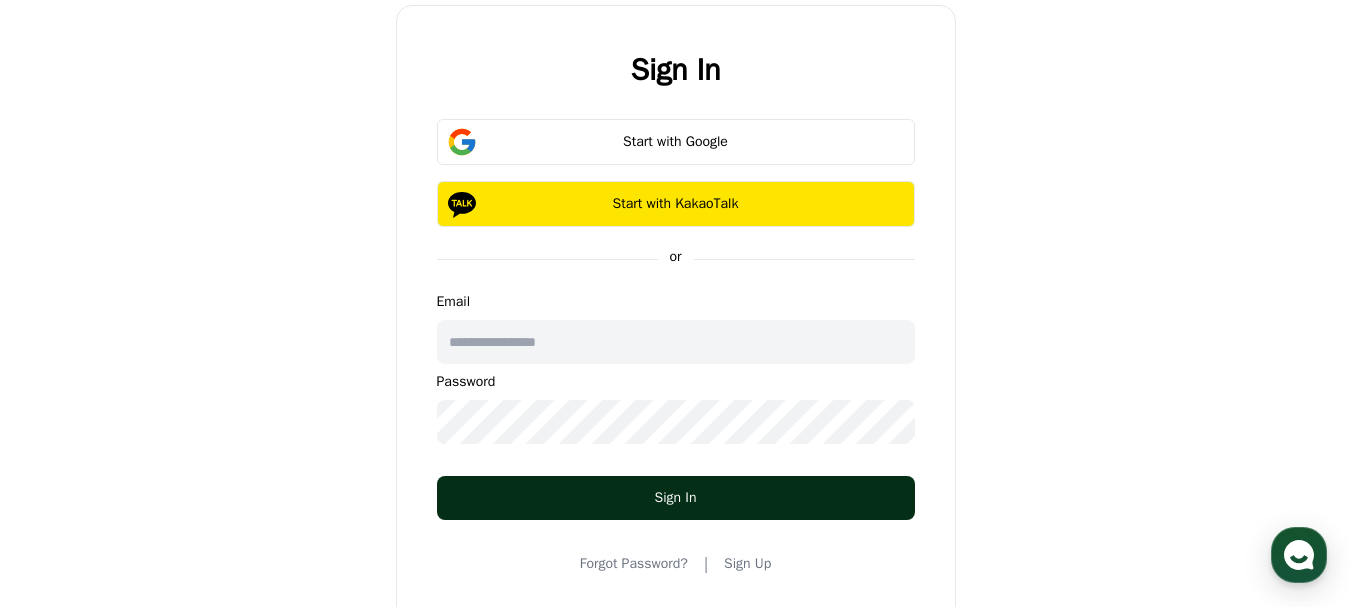 click on "Sign In" at bounding box center (676, 498) 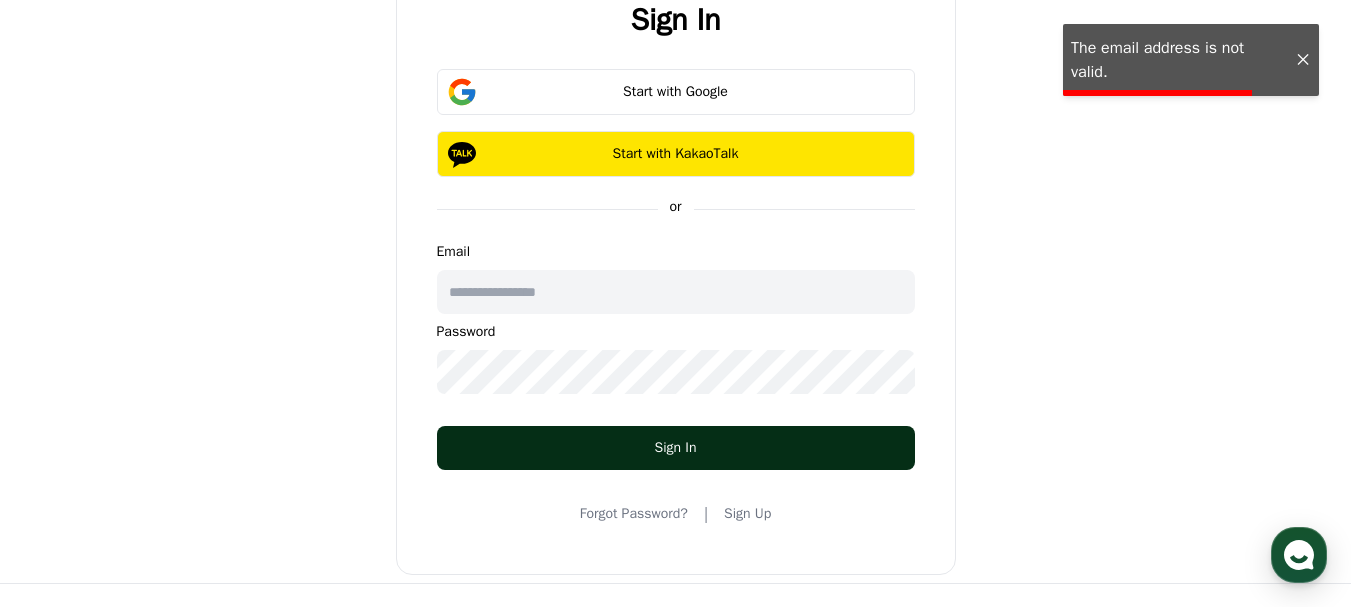 scroll, scrollTop: 200, scrollLeft: 0, axis: vertical 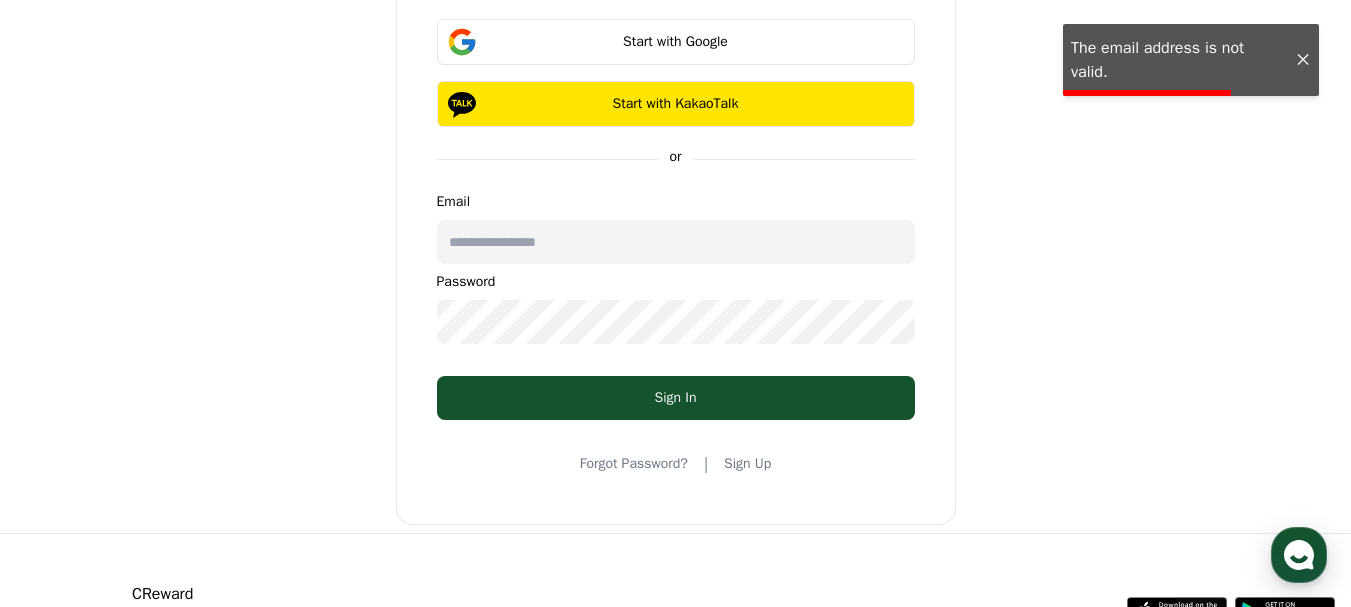 click at bounding box center (676, 242) 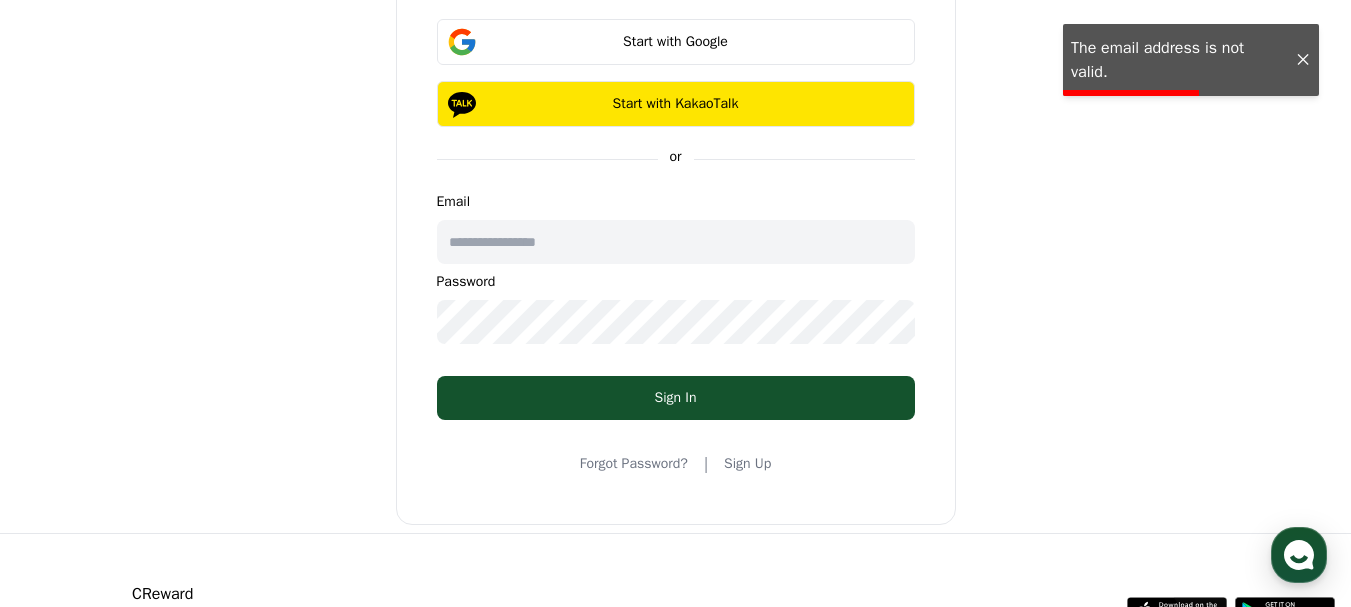 type on "**********" 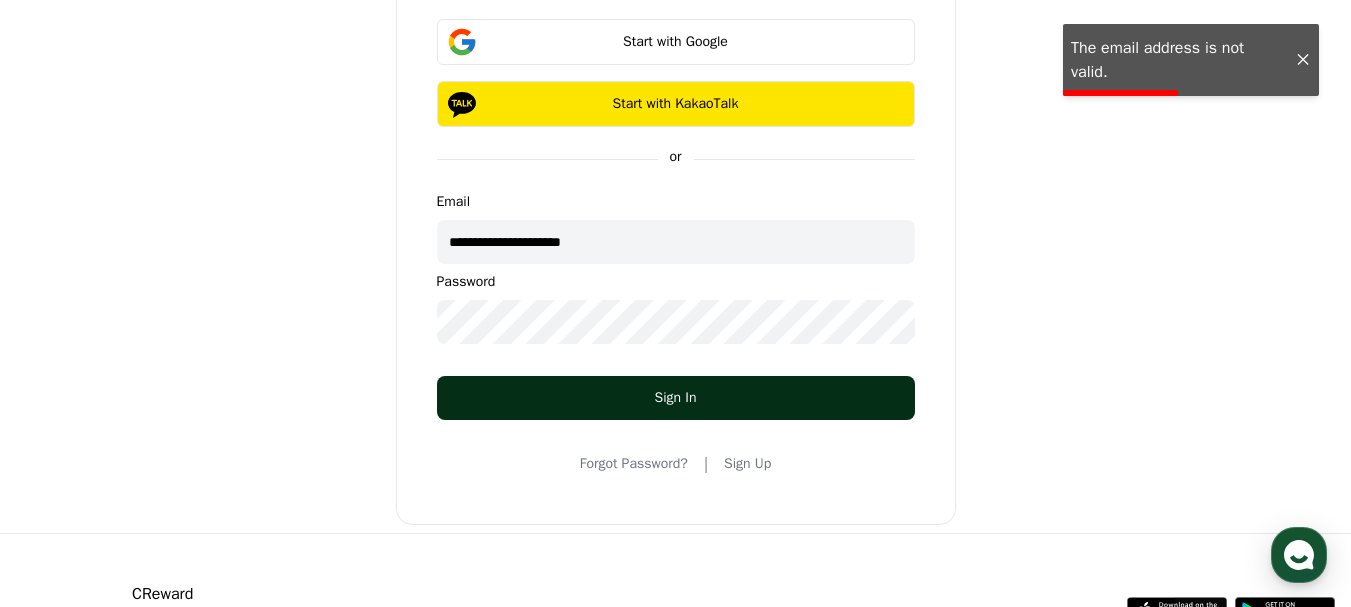 drag, startPoint x: 640, startPoint y: 391, endPoint x: 696, endPoint y: 381, distance: 56.88585 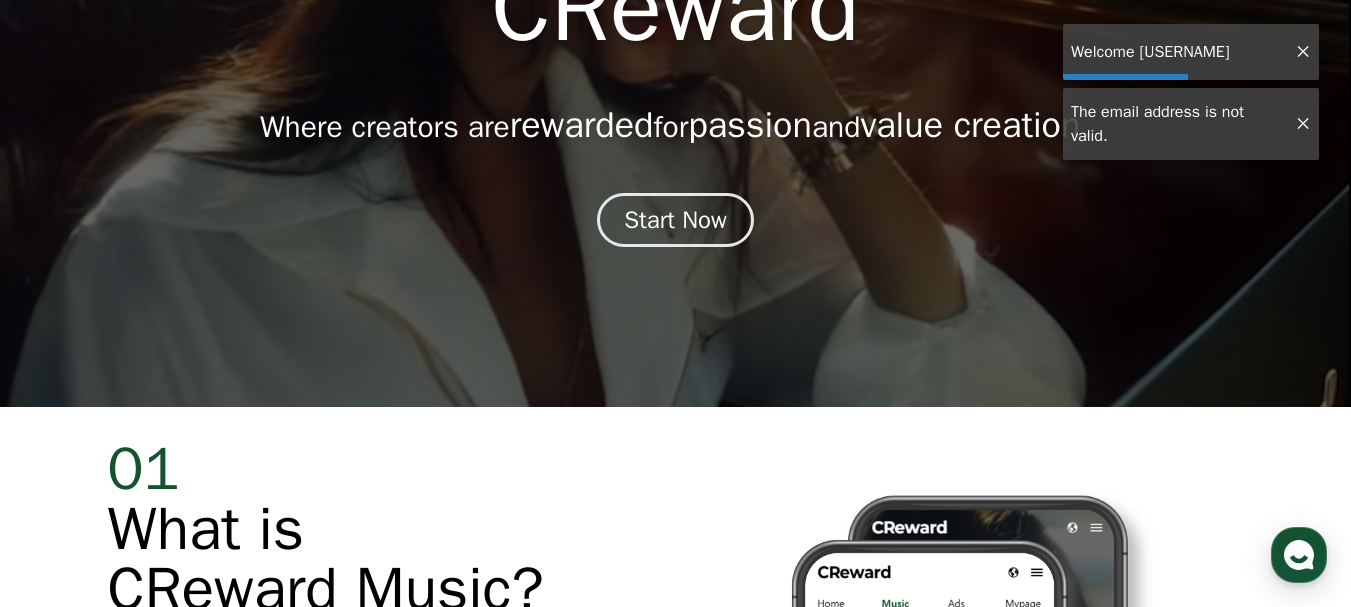 scroll, scrollTop: 0, scrollLeft: 0, axis: both 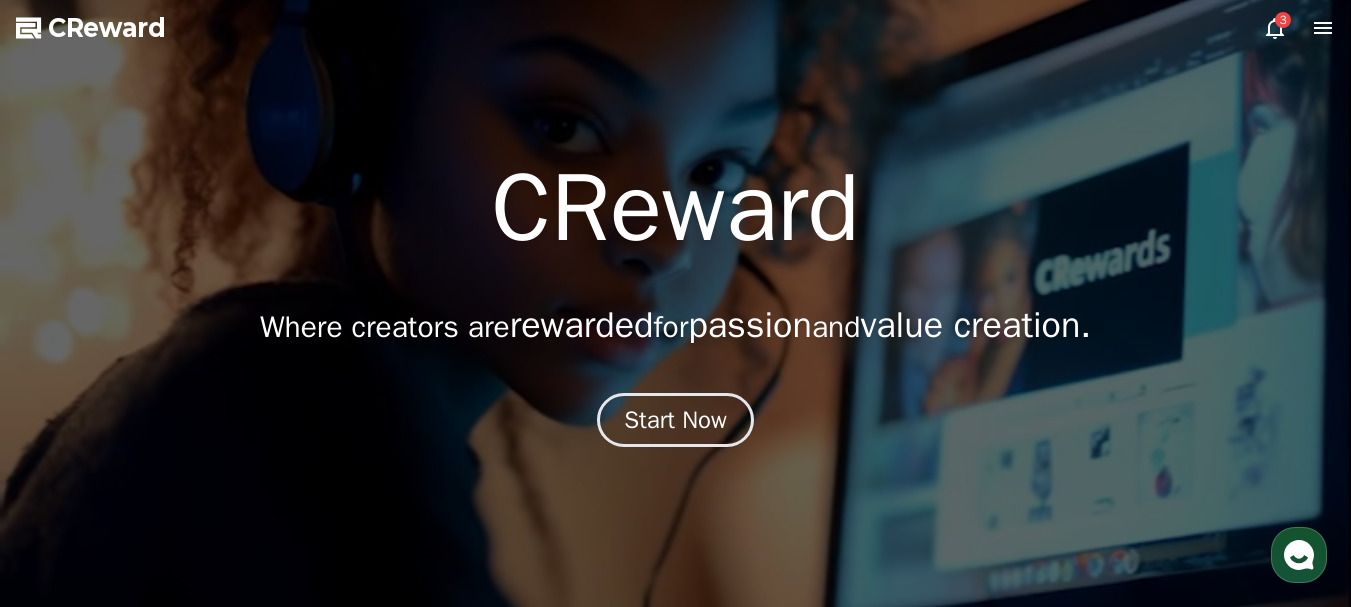 click at bounding box center (675, 303) 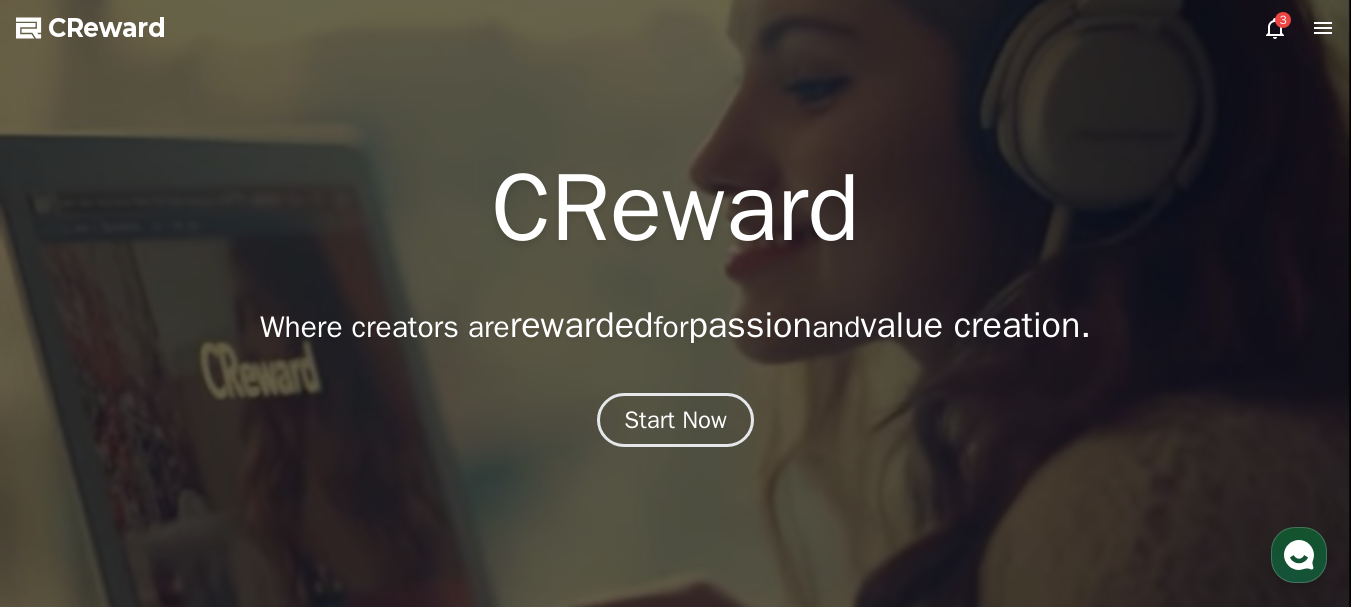 click on "3" at bounding box center (1283, 20) 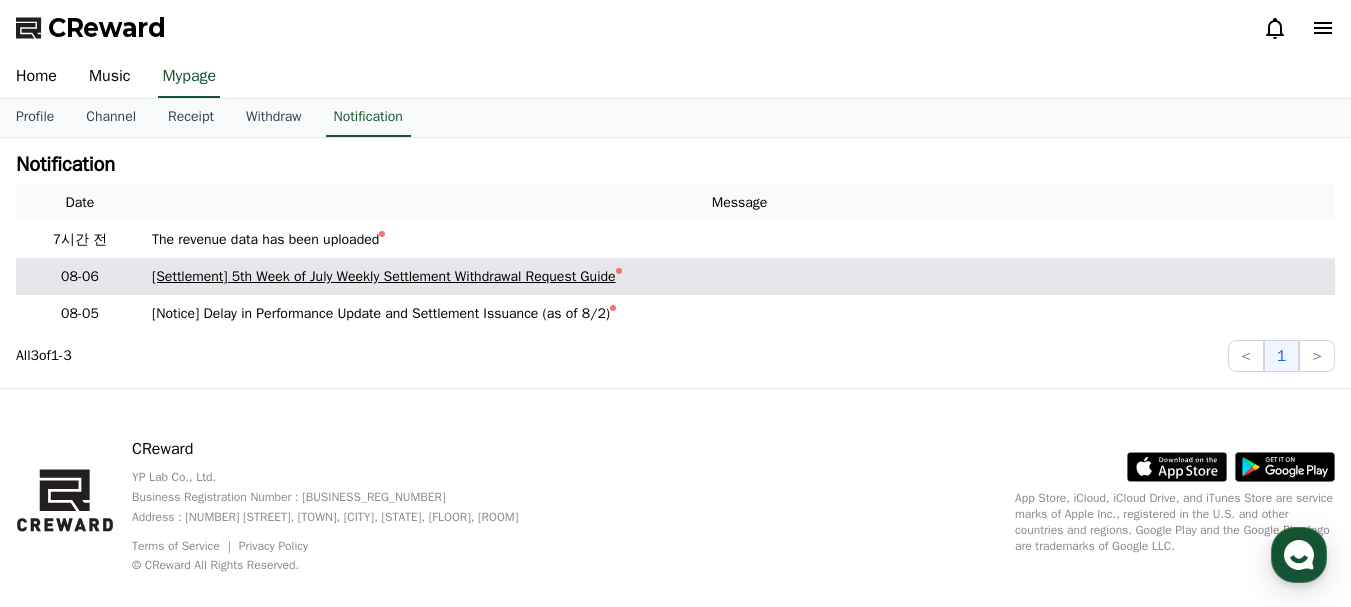 click on "[Settlement] 5th Week of July Weekly Settlement Withdrawal Request Guide" at bounding box center [384, 276] 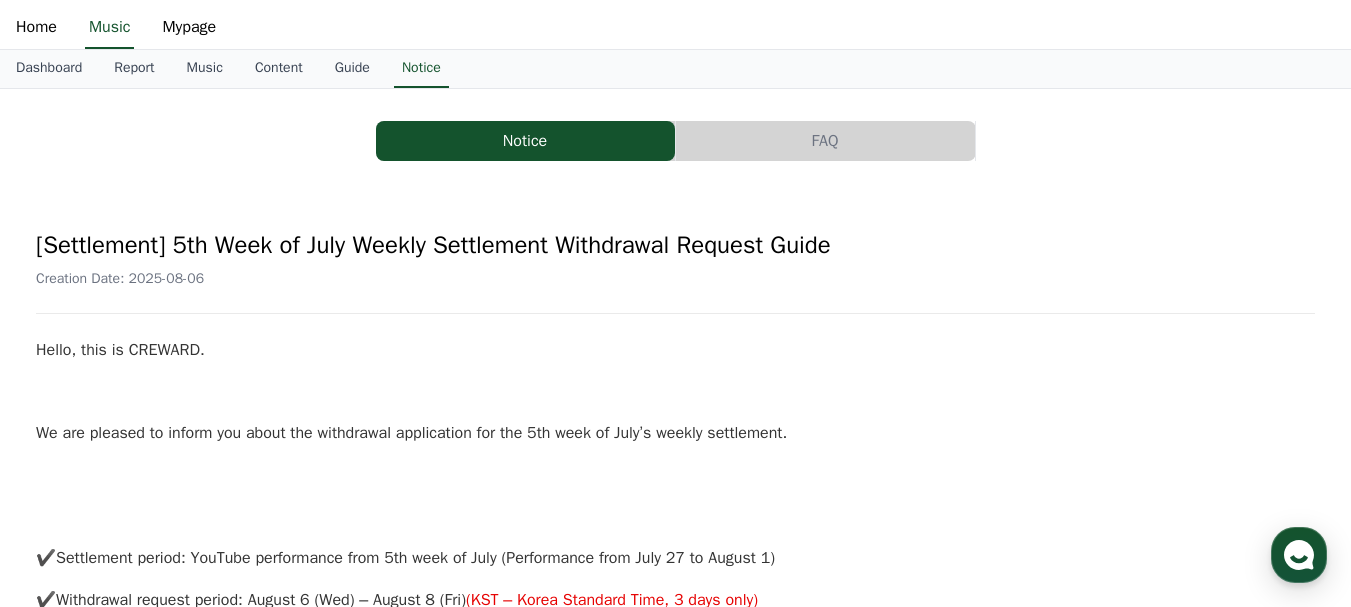 scroll, scrollTop: 0, scrollLeft: 0, axis: both 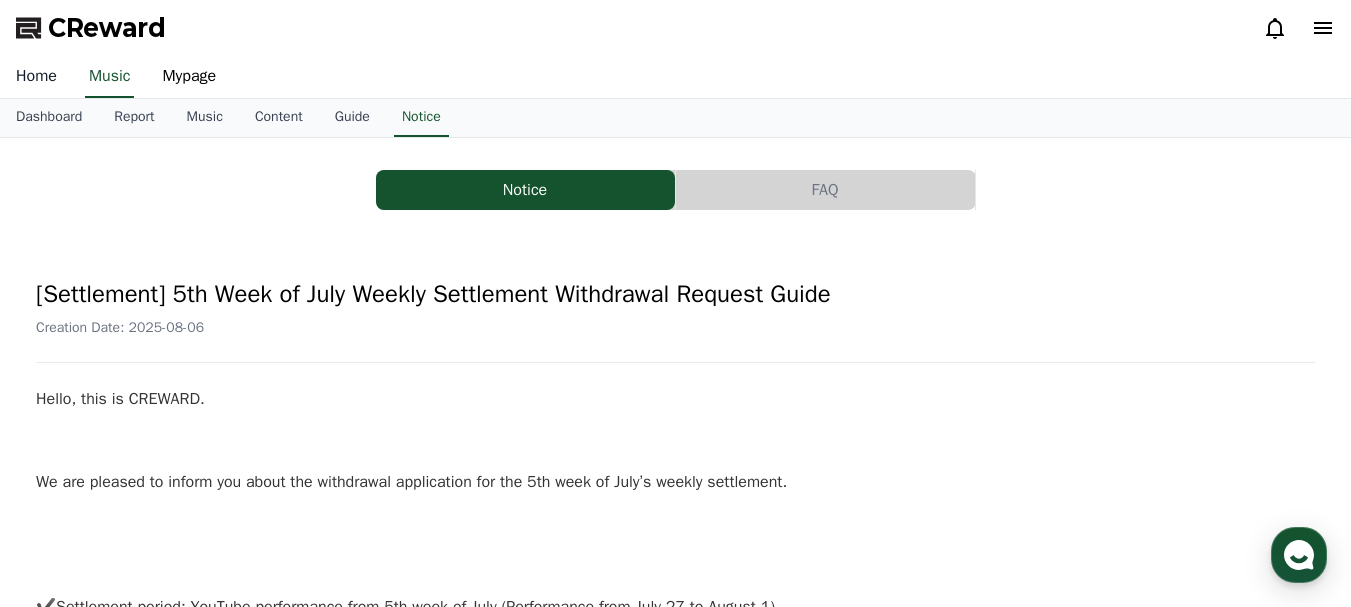 click on "Home" at bounding box center [36, 77] 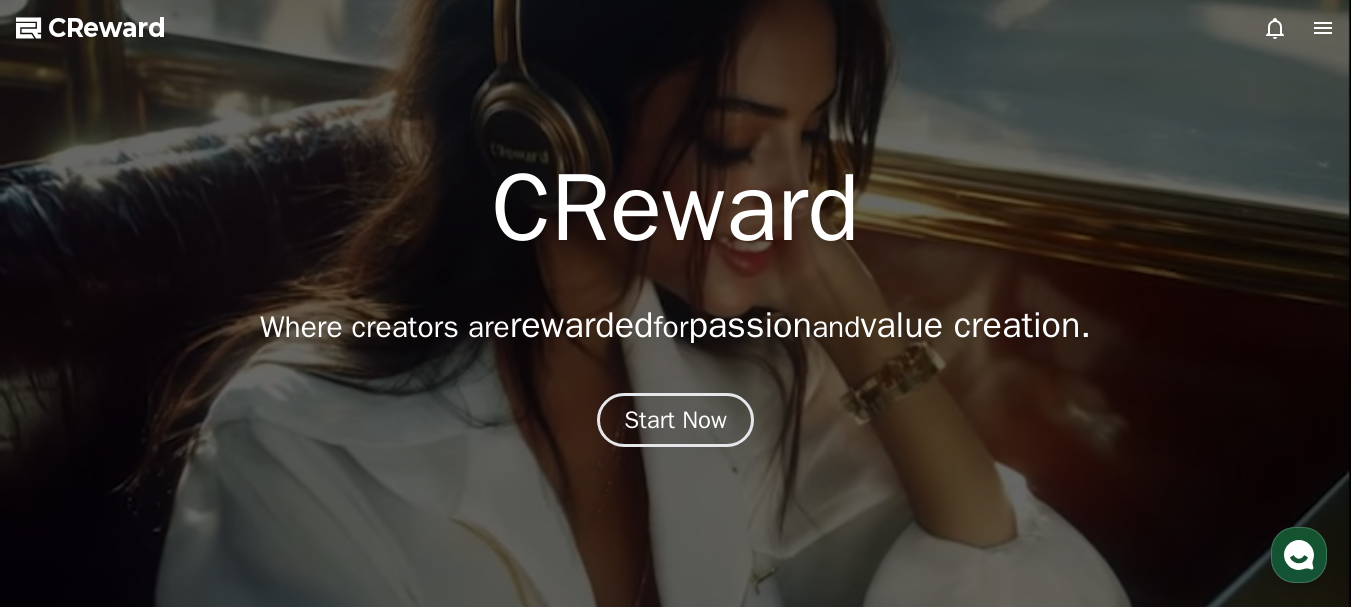 click 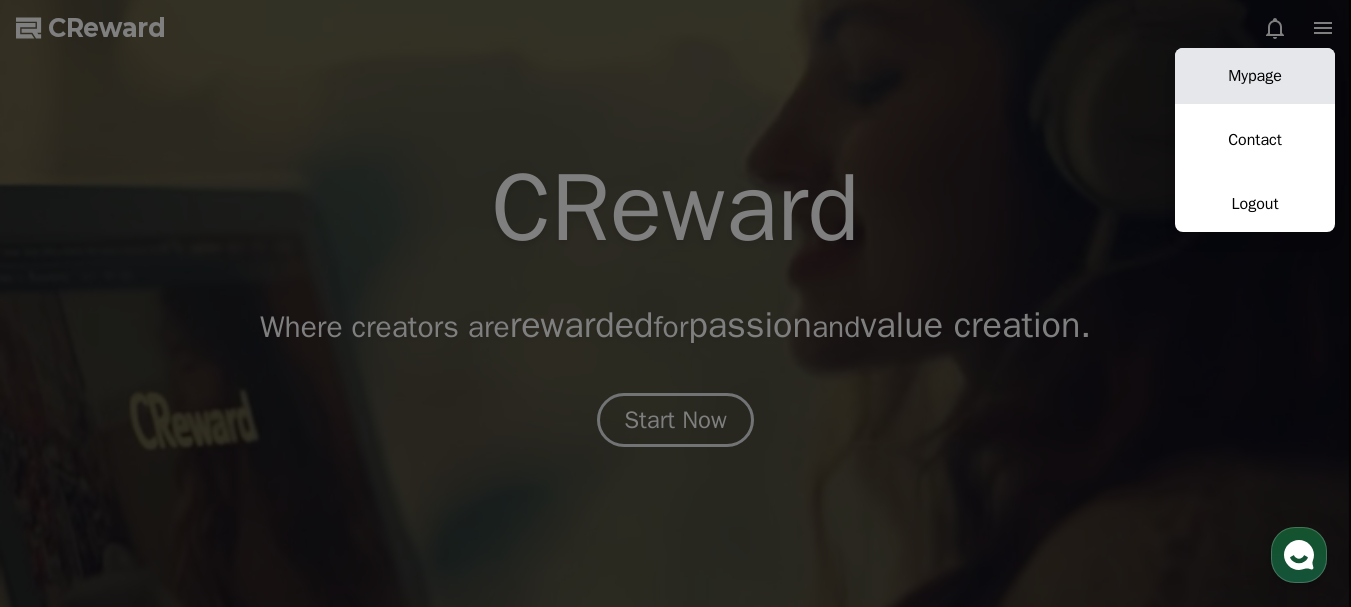 click on "Mypage" at bounding box center [1255, 76] 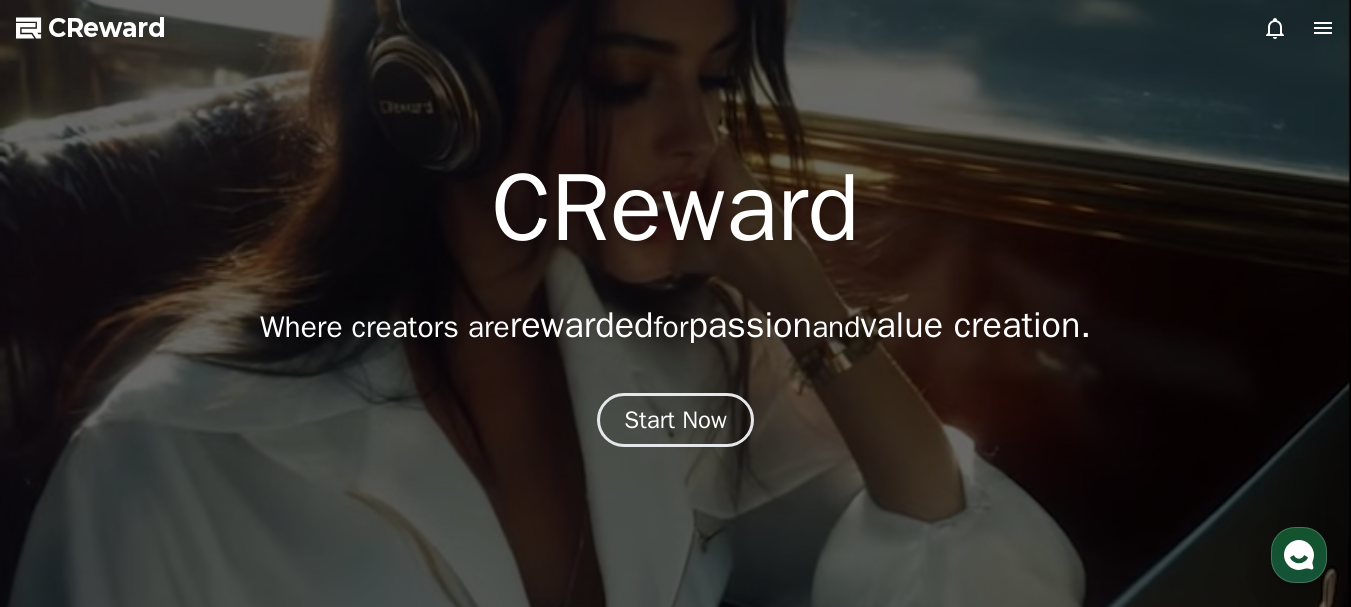 select on "**********" 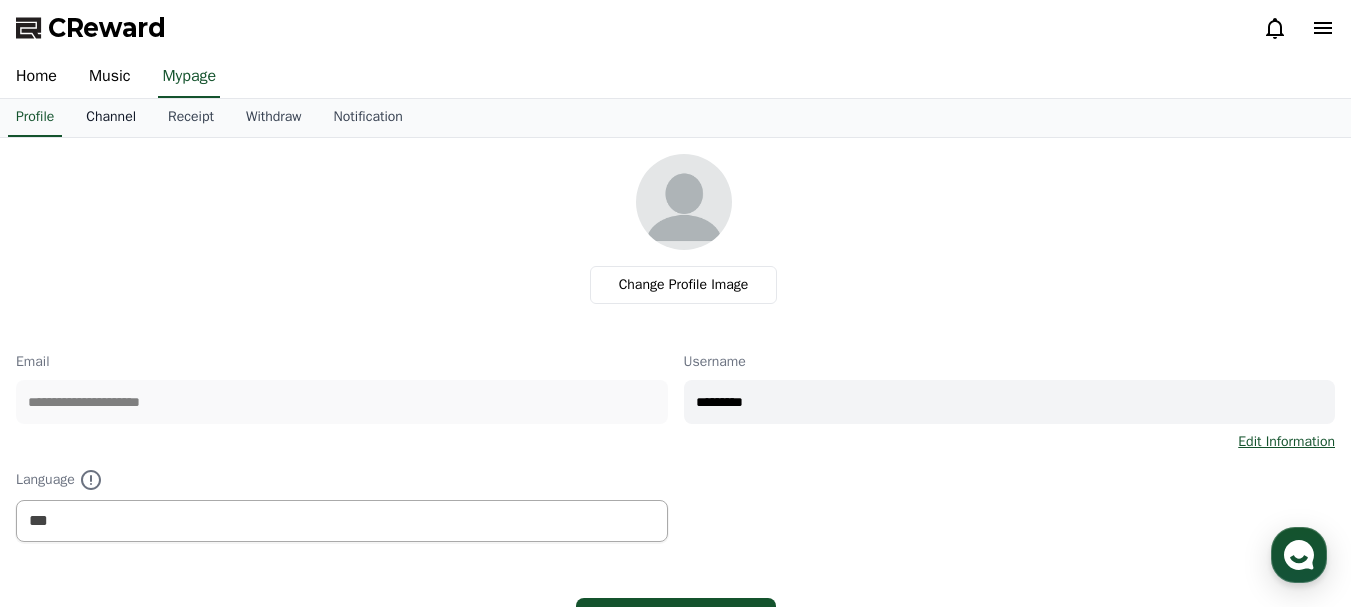 click on "Channel" at bounding box center [111, 118] 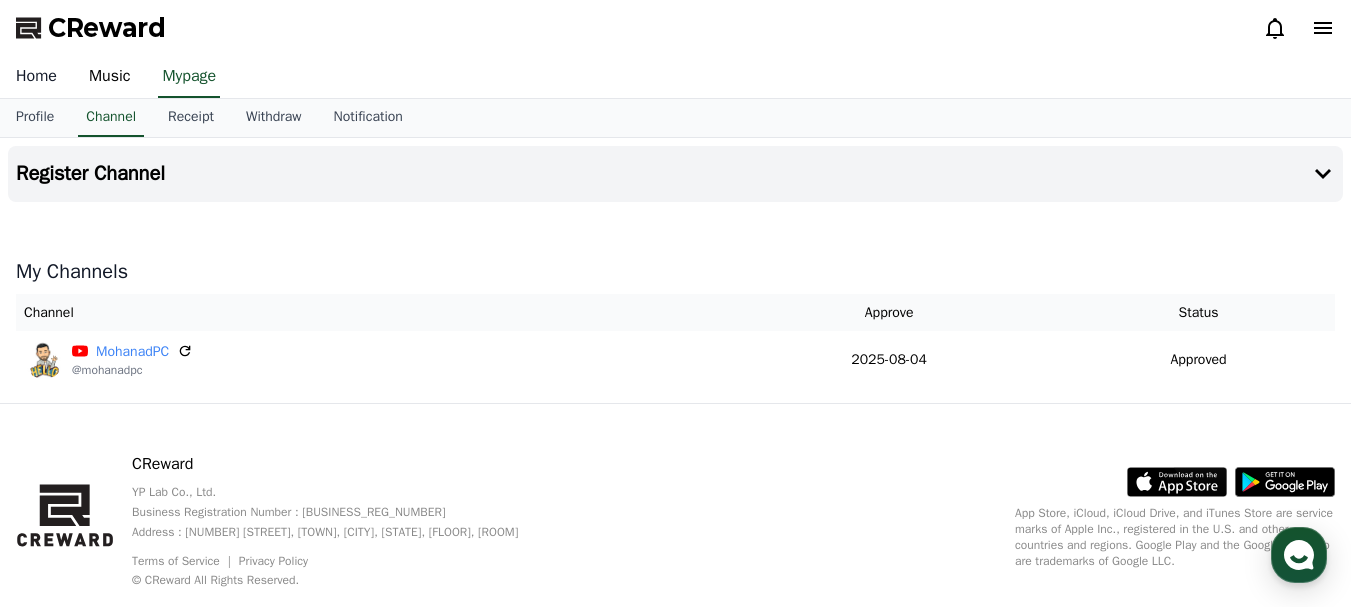 click on "Home" at bounding box center [36, 77] 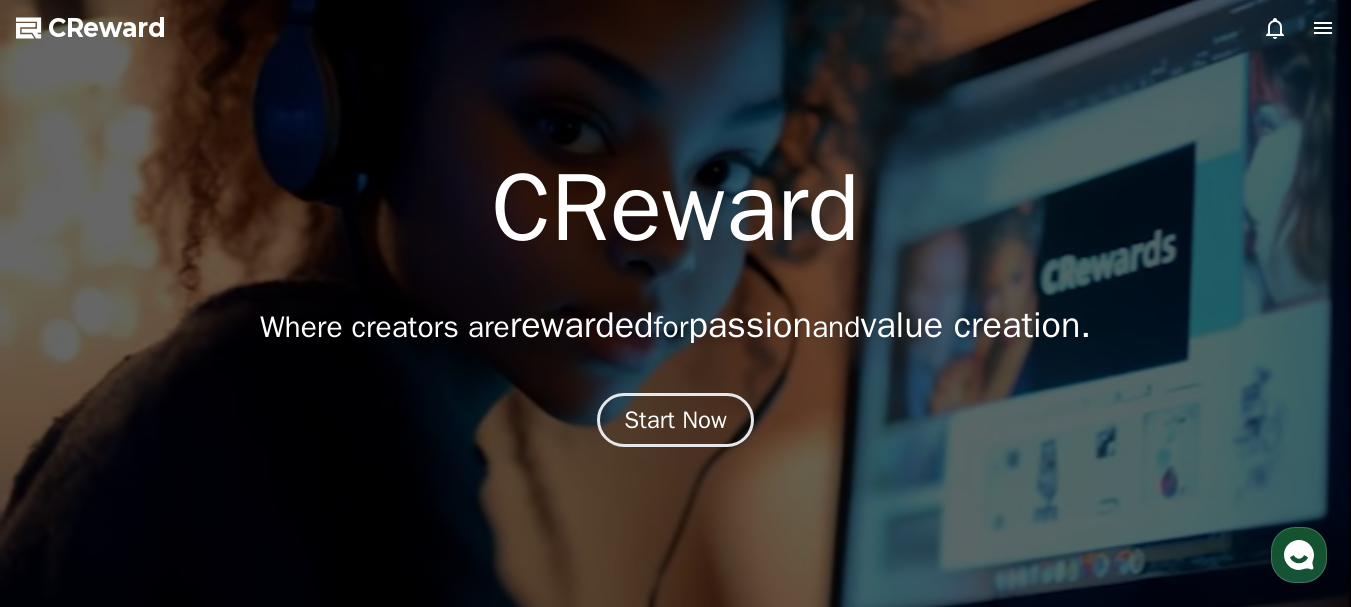 click 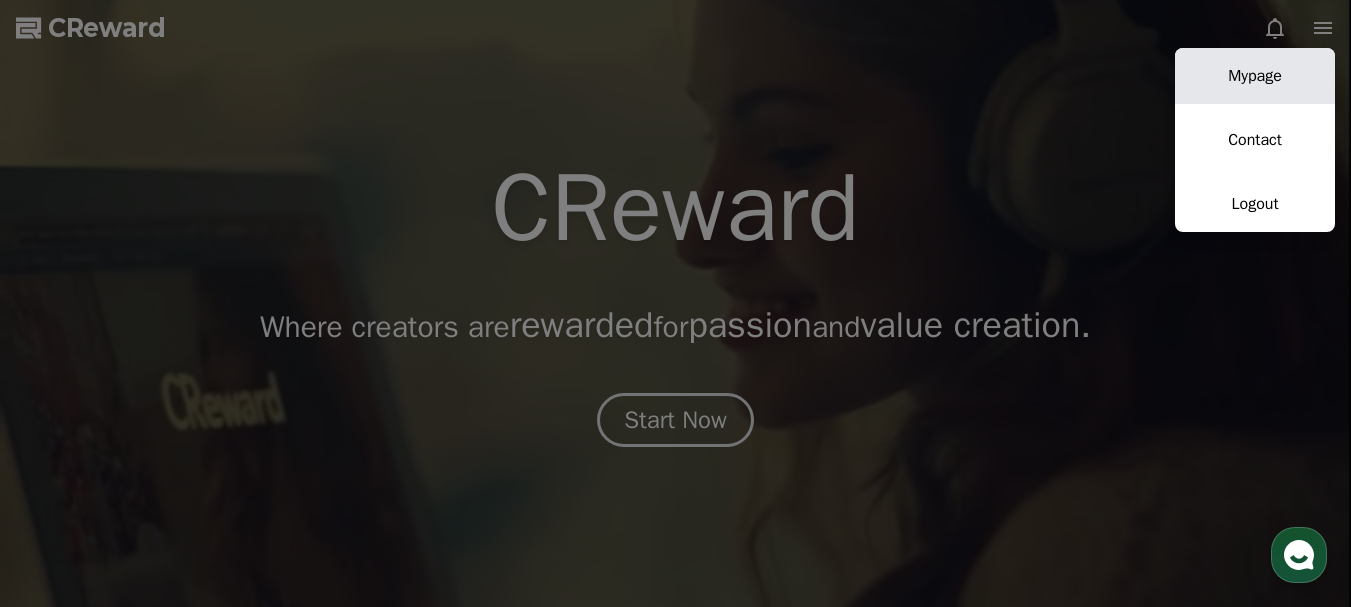 click on "Mypage" at bounding box center [1255, 76] 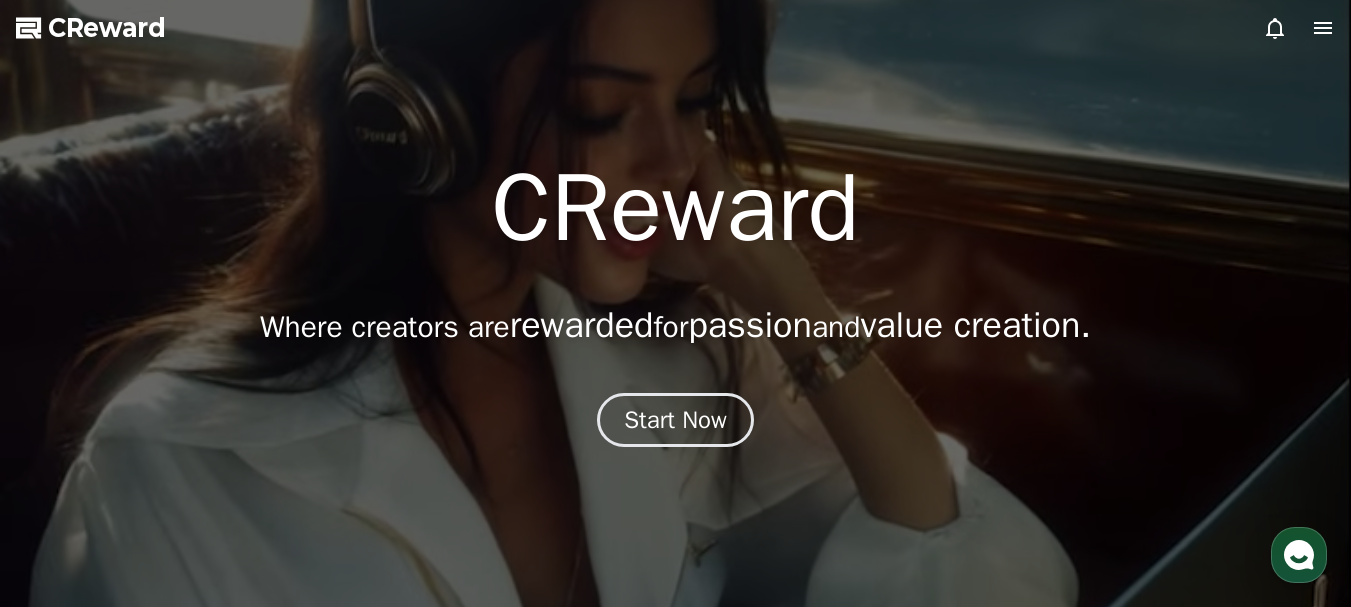 select on "**********" 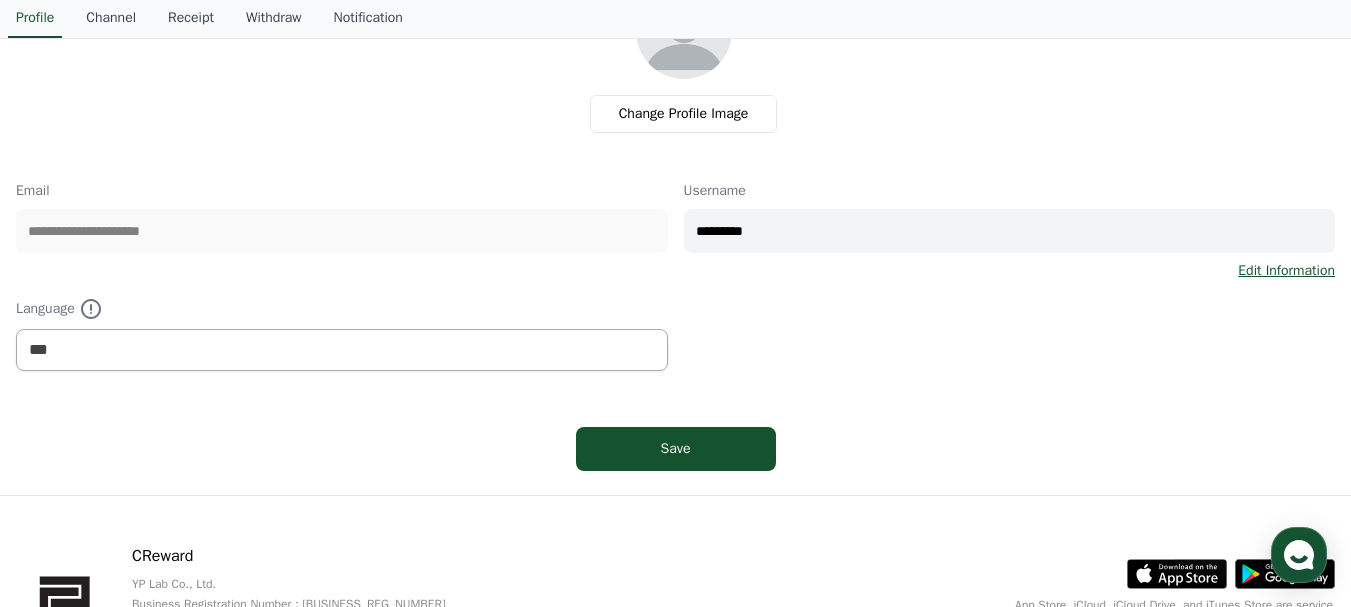 scroll, scrollTop: 8, scrollLeft: 0, axis: vertical 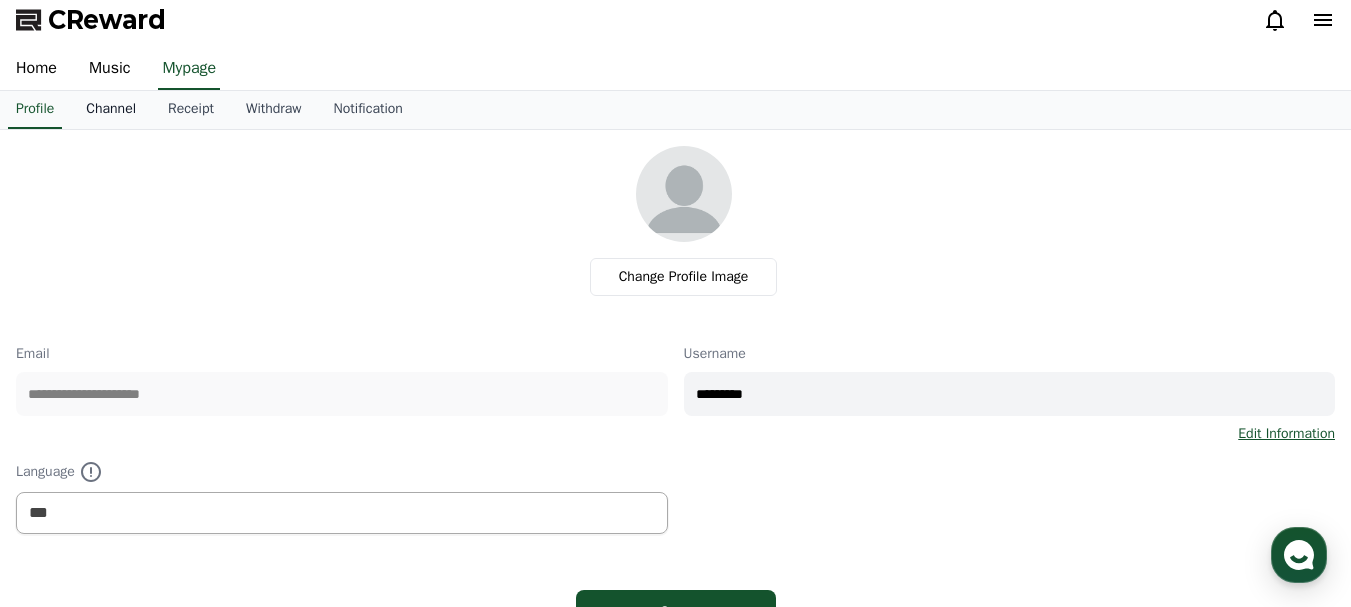 click on "Channel" at bounding box center (111, 110) 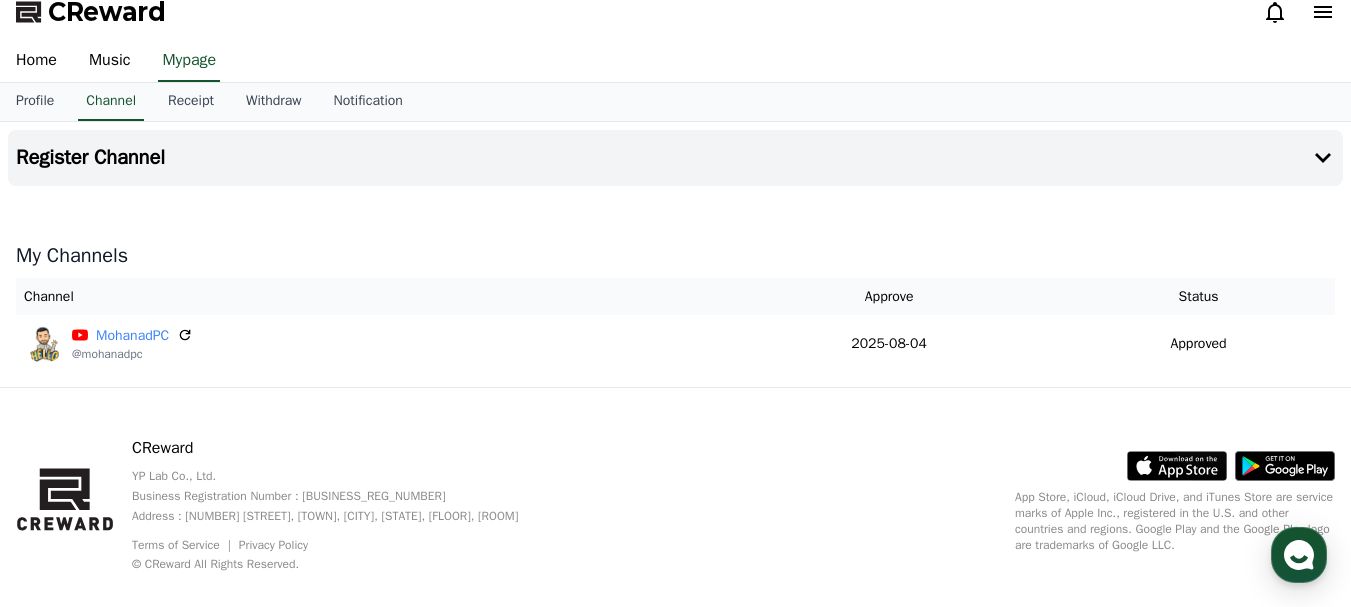 scroll, scrollTop: 0, scrollLeft: 0, axis: both 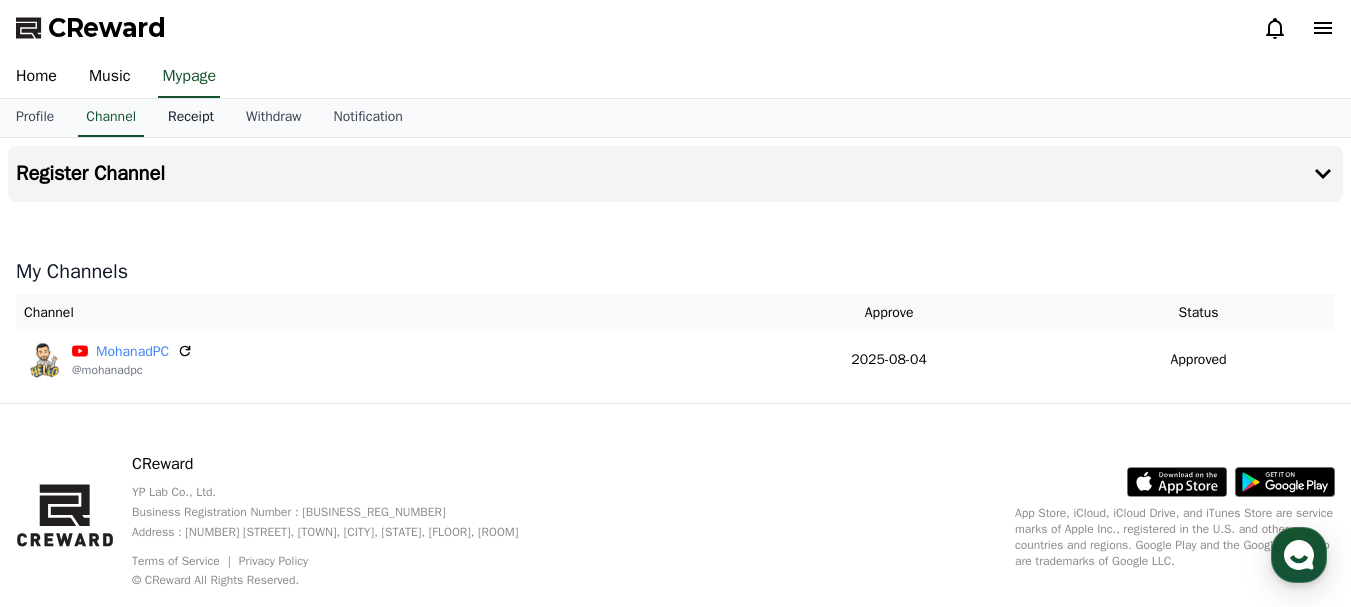 click on "Receipt" at bounding box center (191, 118) 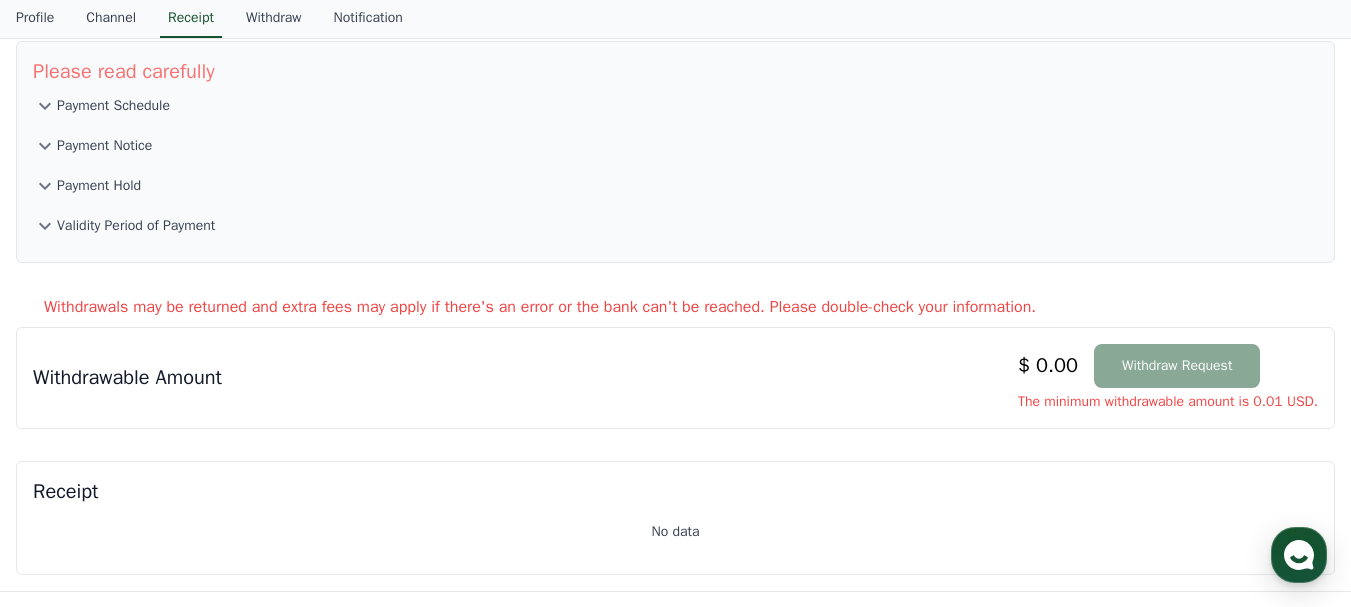 scroll, scrollTop: 0, scrollLeft: 0, axis: both 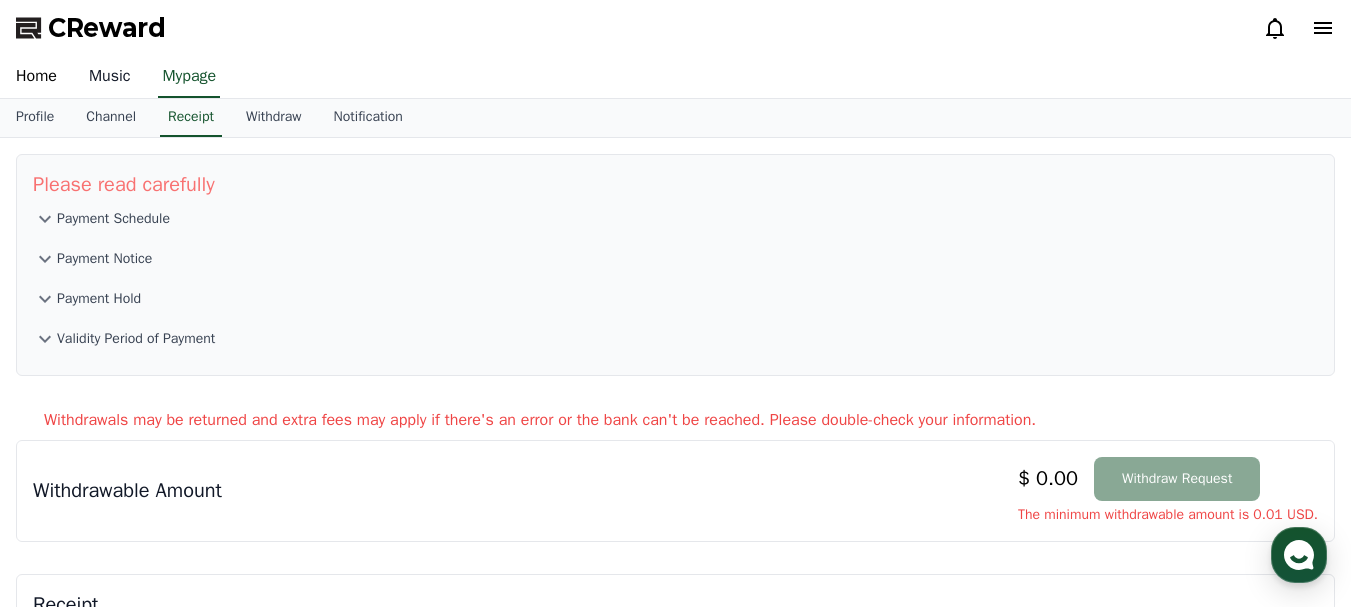 click on "Music" at bounding box center [110, 77] 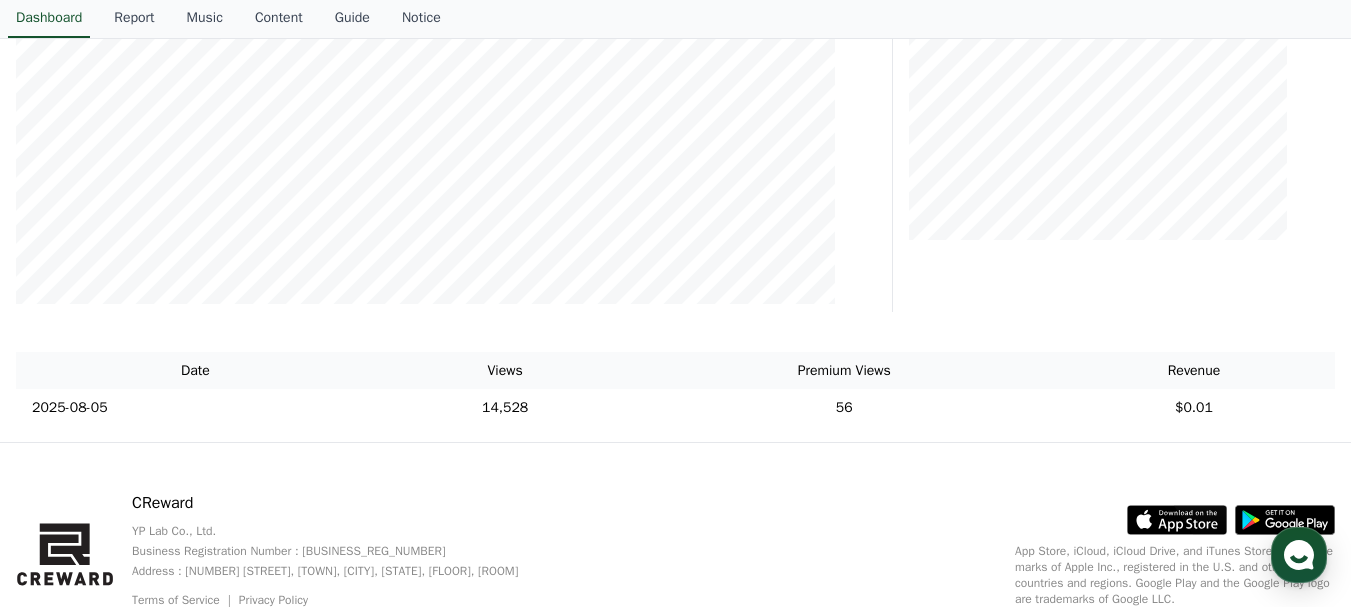 scroll, scrollTop: 500, scrollLeft: 0, axis: vertical 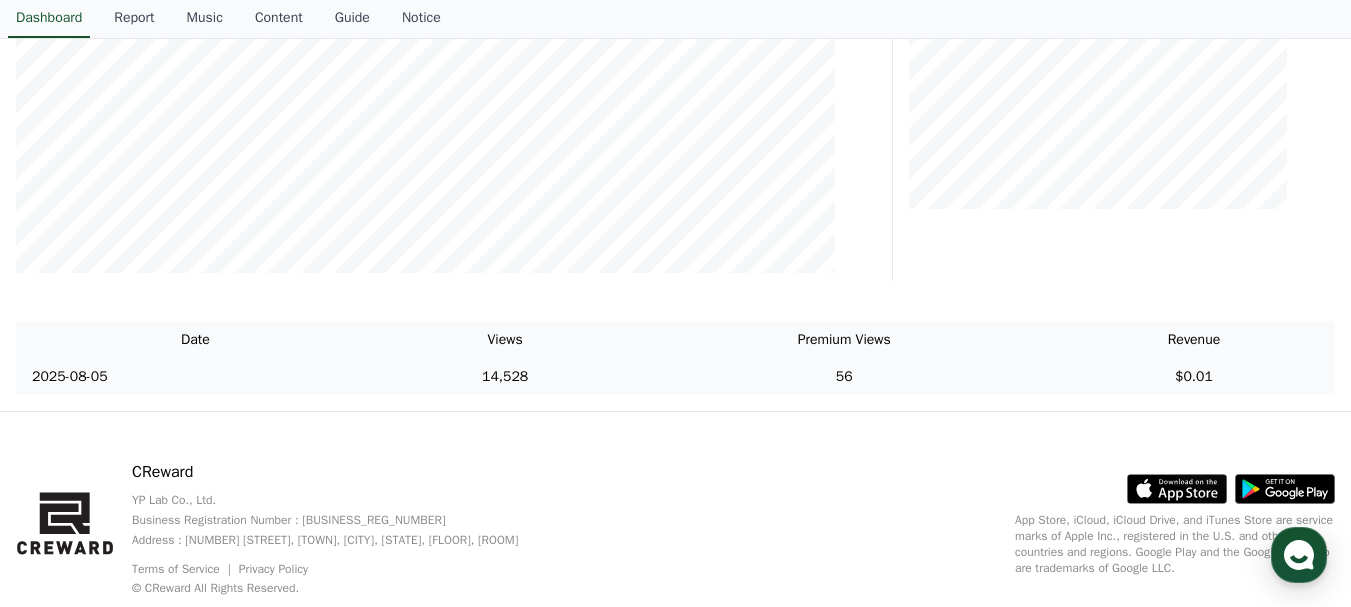 click on "14,528" at bounding box center (505, 376) 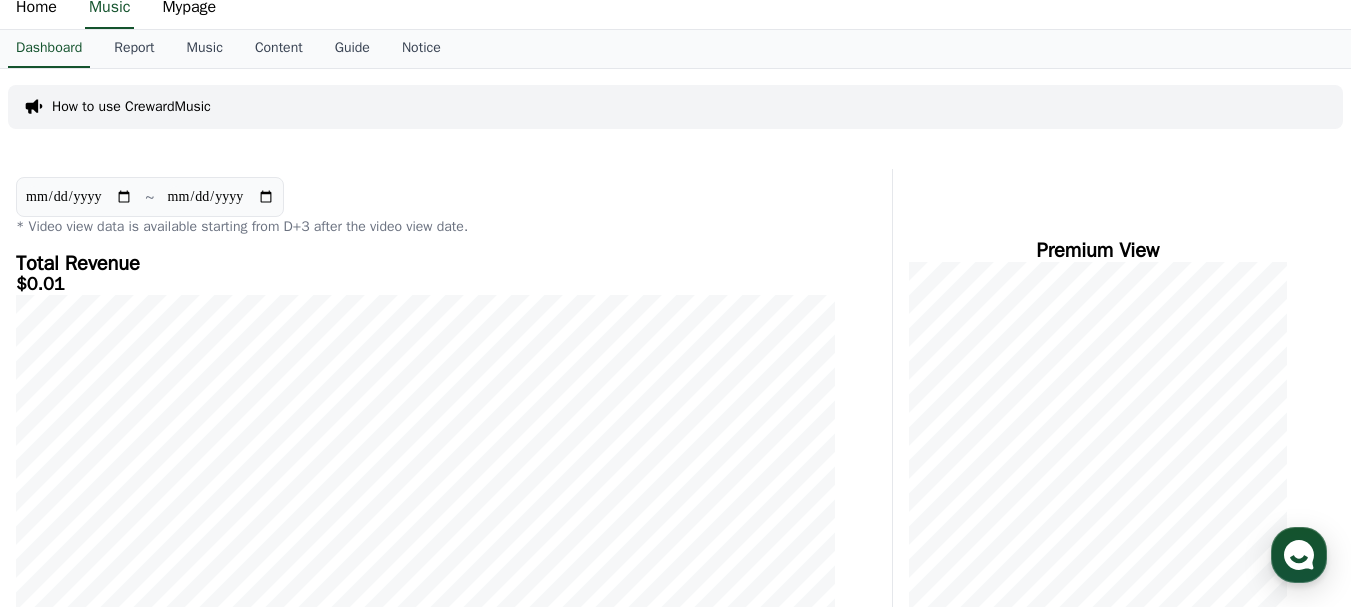 scroll, scrollTop: 0, scrollLeft: 0, axis: both 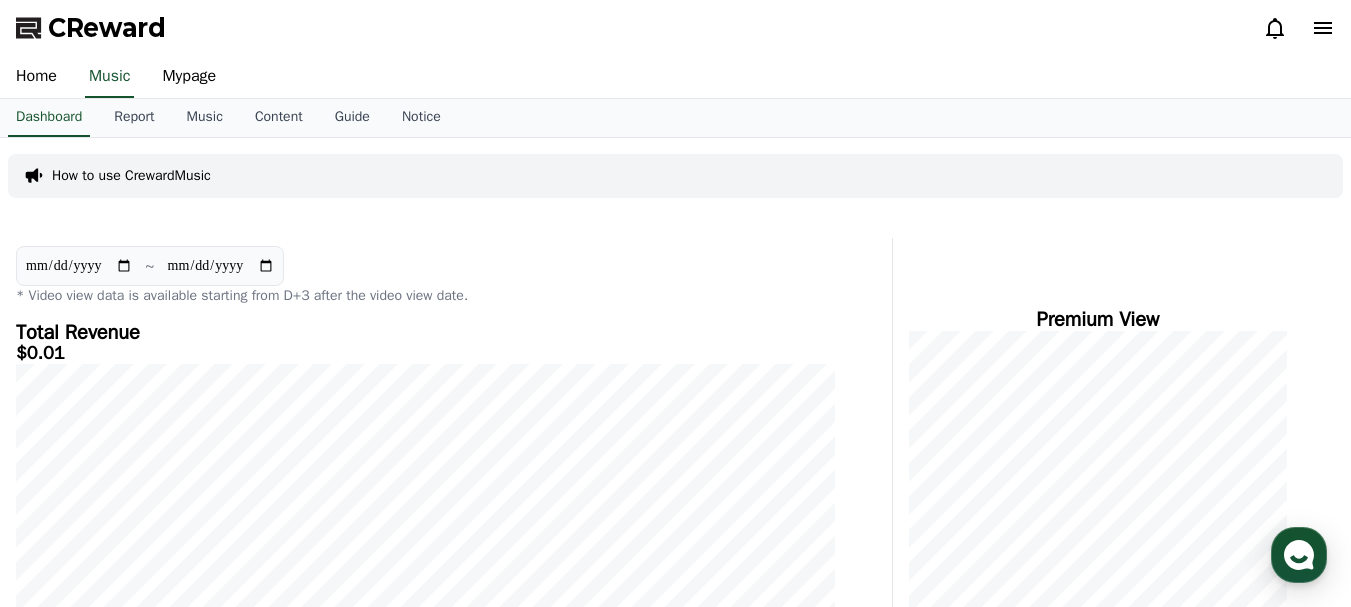click 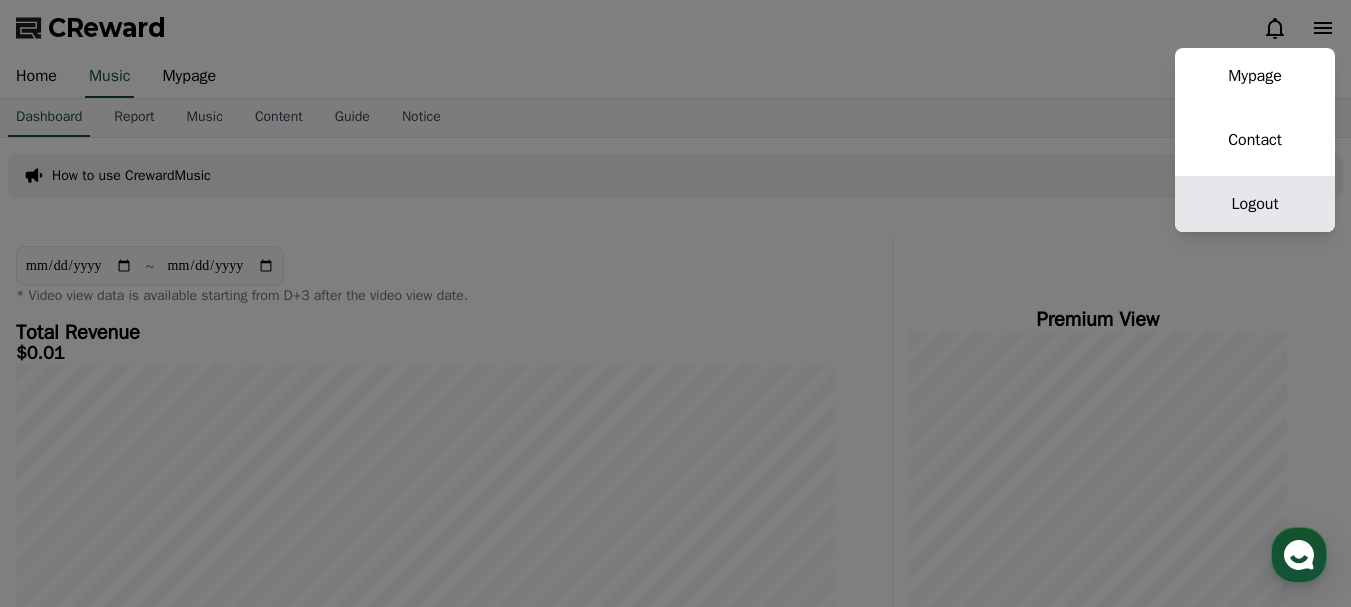 click on "Logout" at bounding box center [1255, 204] 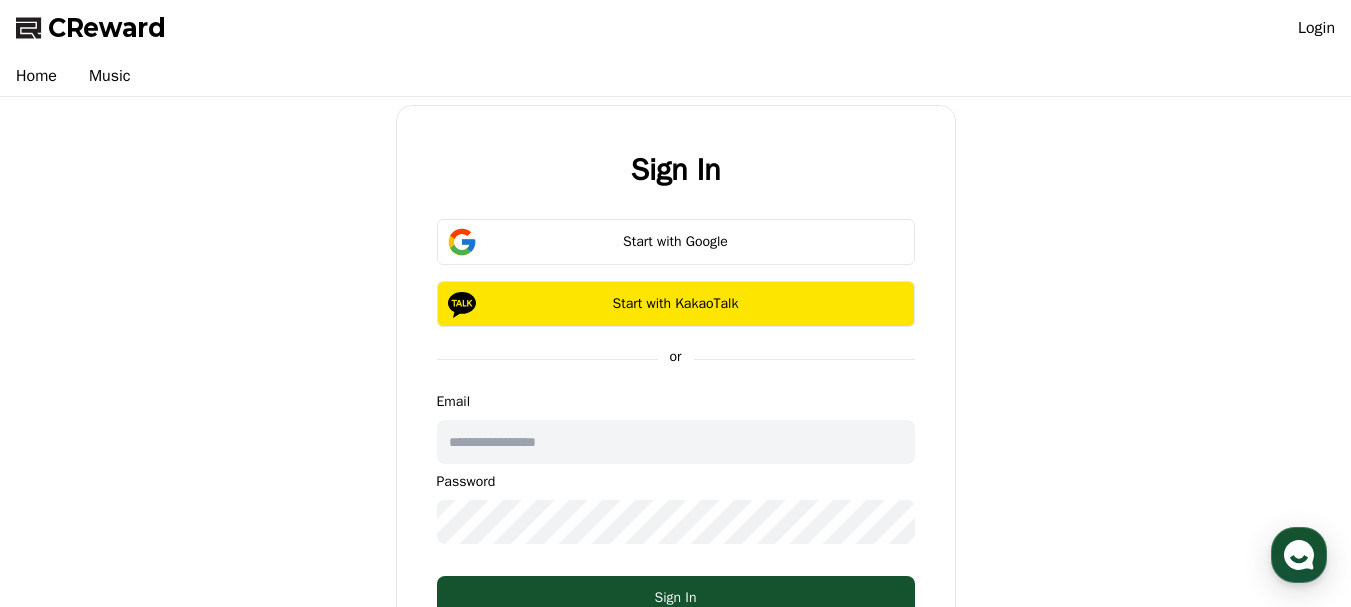 type on "**********" 